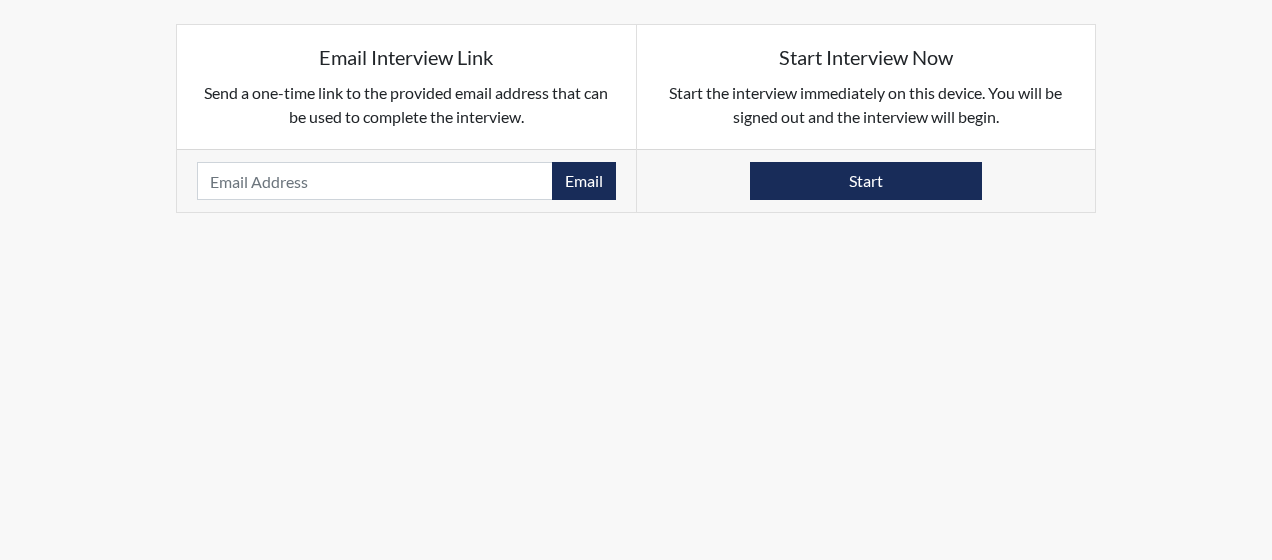 scroll, scrollTop: 0, scrollLeft: 0, axis: both 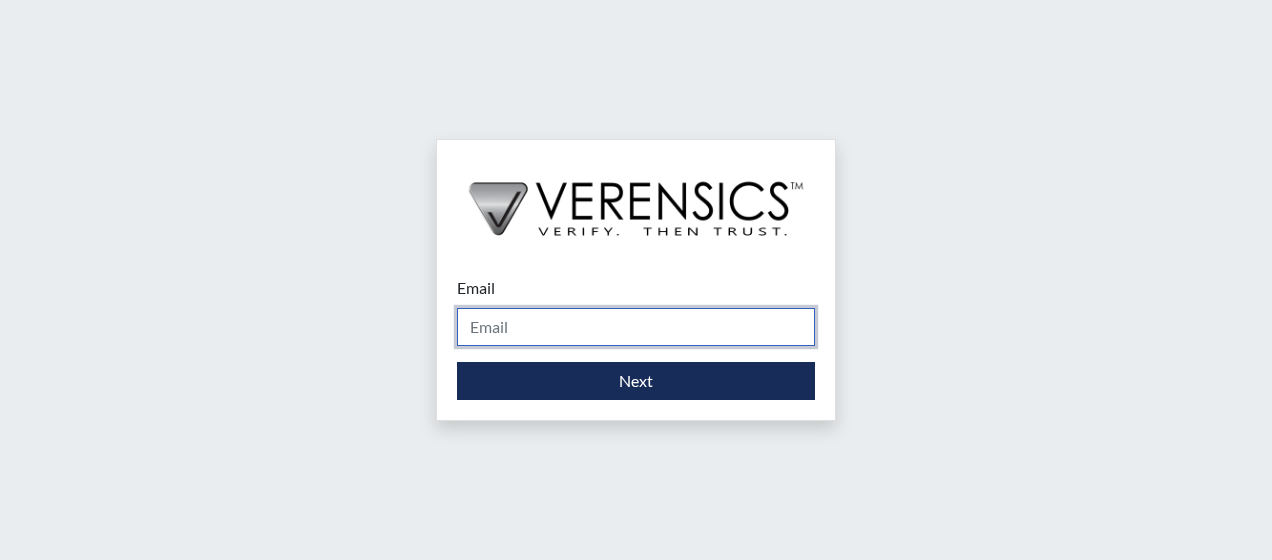 click on "Email" at bounding box center (636, 327) 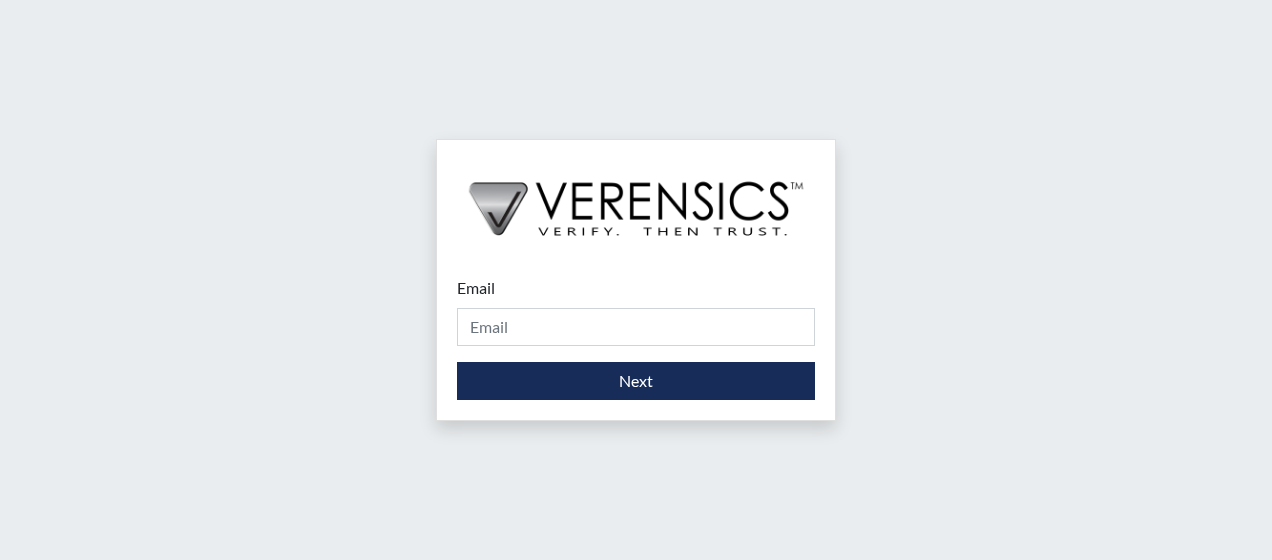 click on "Email  Please provide your email address.   Next" at bounding box center [636, 280] 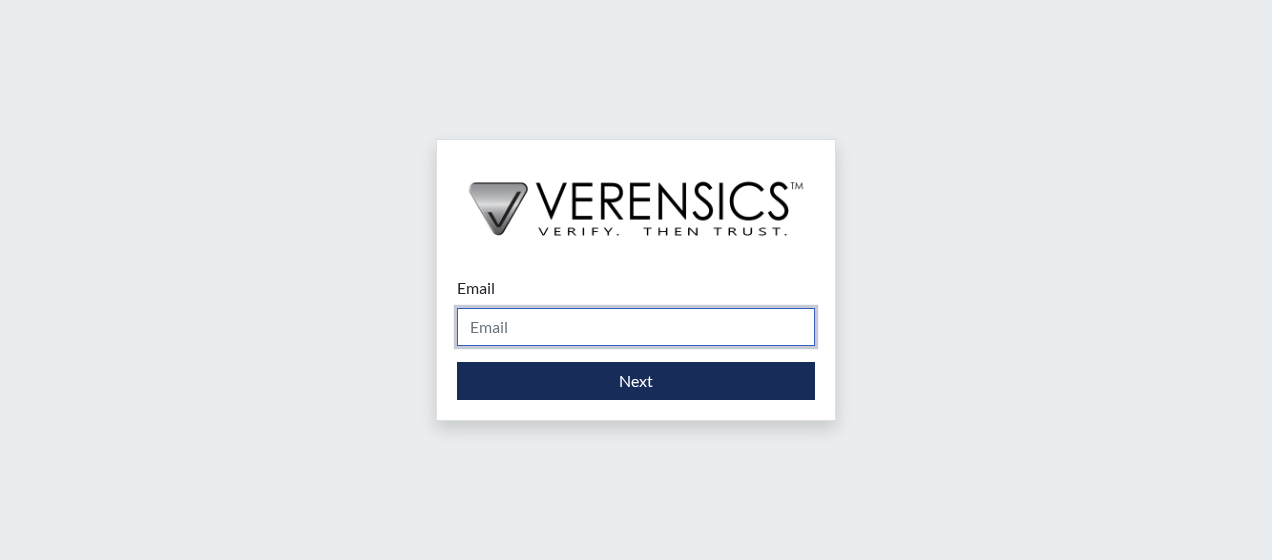click on "Email" at bounding box center [636, 327] 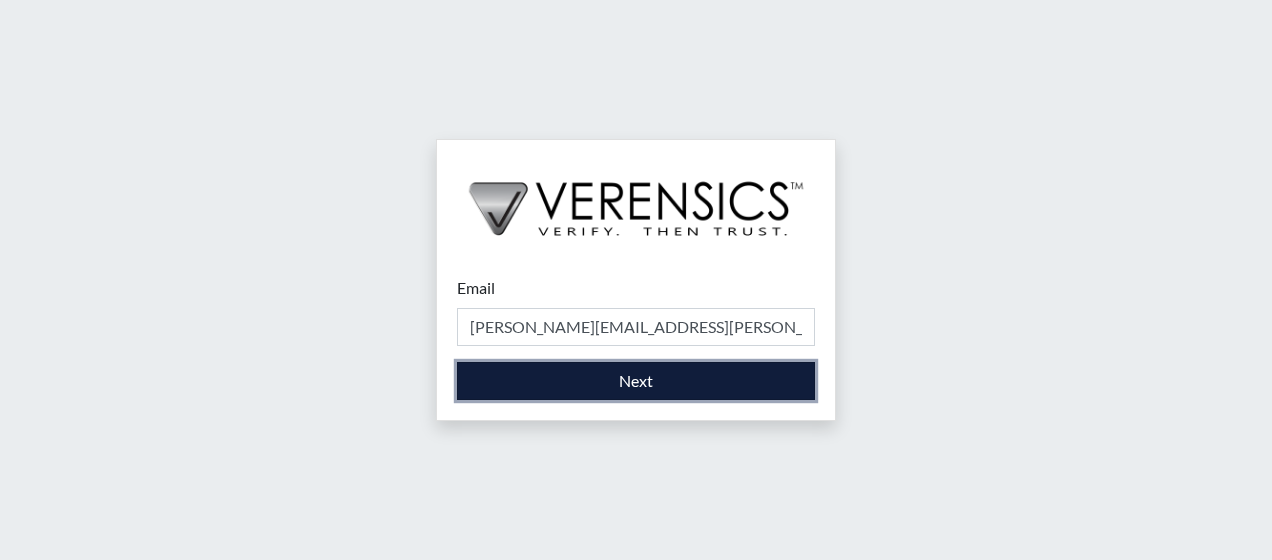 click on "Next" at bounding box center [636, 381] 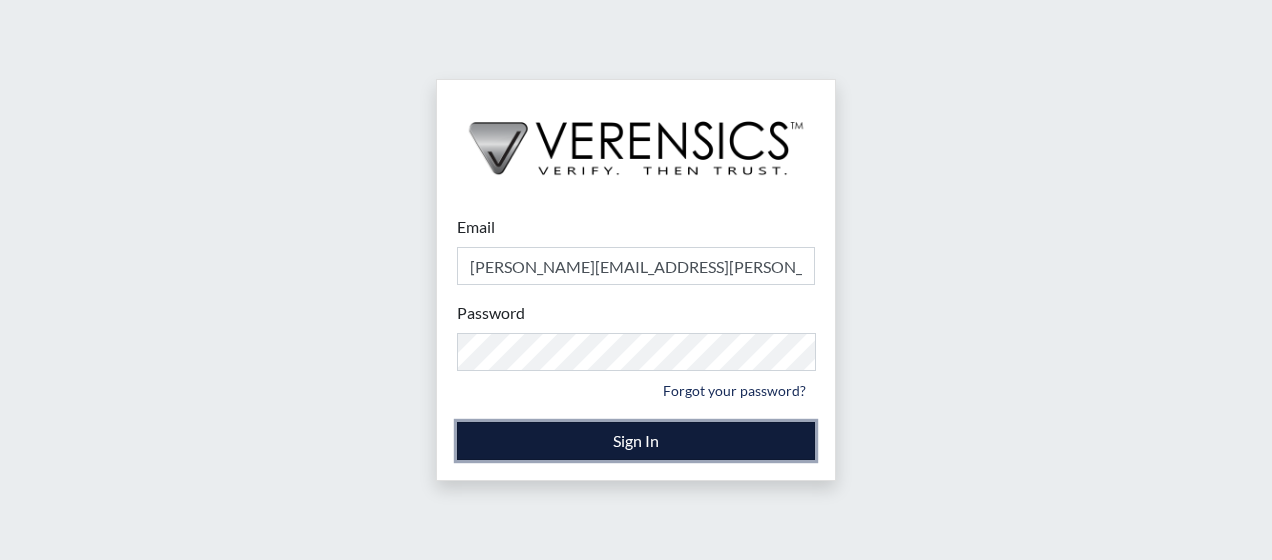click on "Sign In" at bounding box center [636, 441] 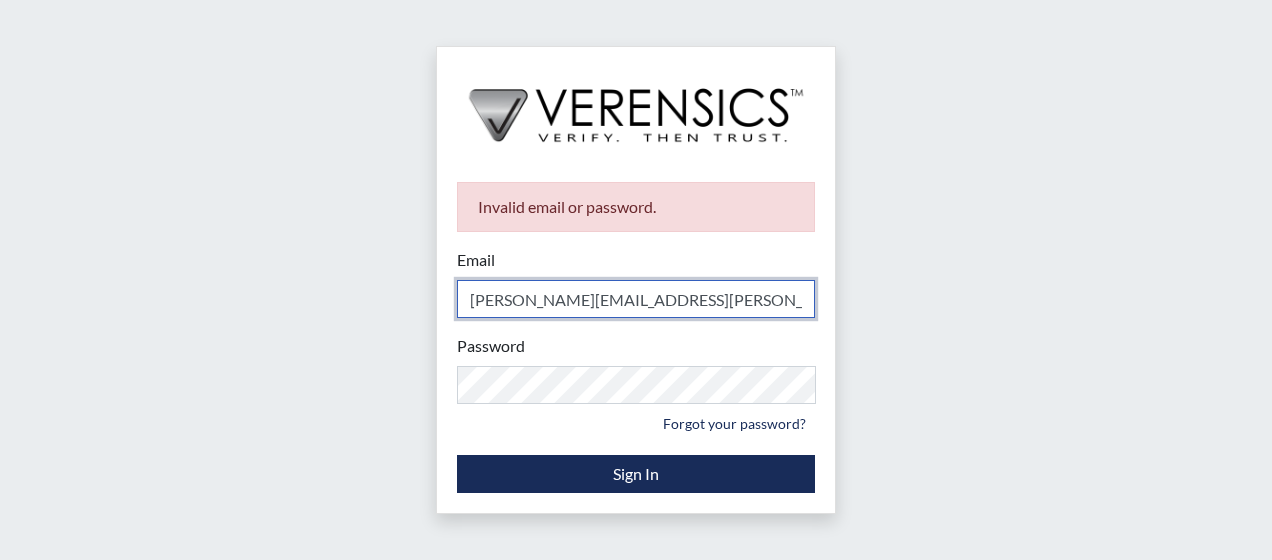 type on "[PERSON_NAME][EMAIL_ADDRESS][PERSON_NAME][DOMAIN_NAME]" 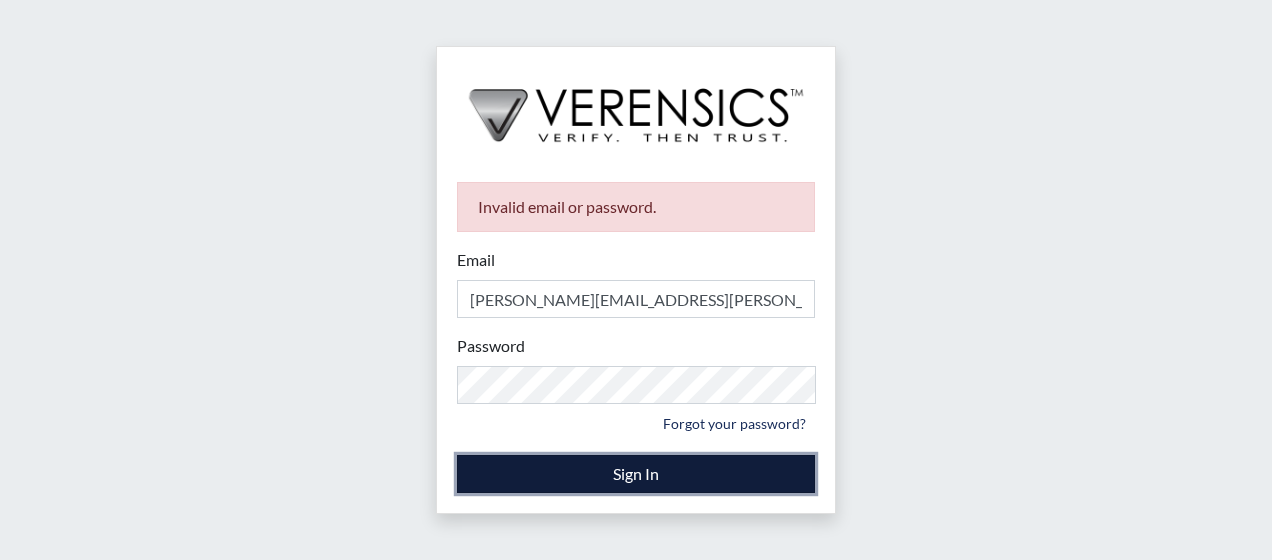 click on "Sign In" at bounding box center [636, 474] 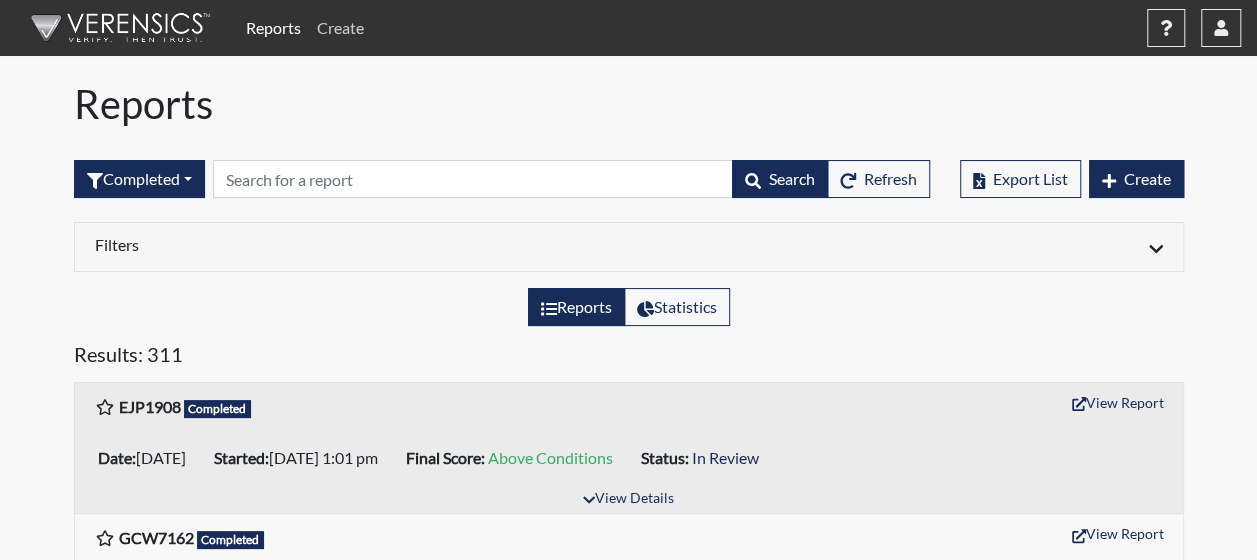 click on "Create" at bounding box center [340, 28] 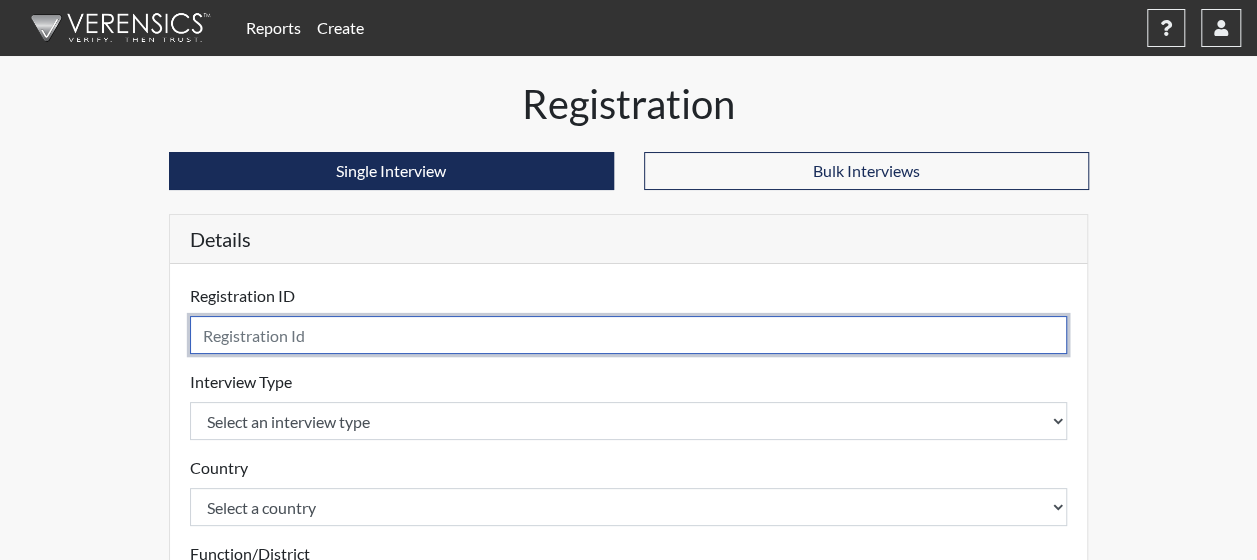click at bounding box center (629, 335) 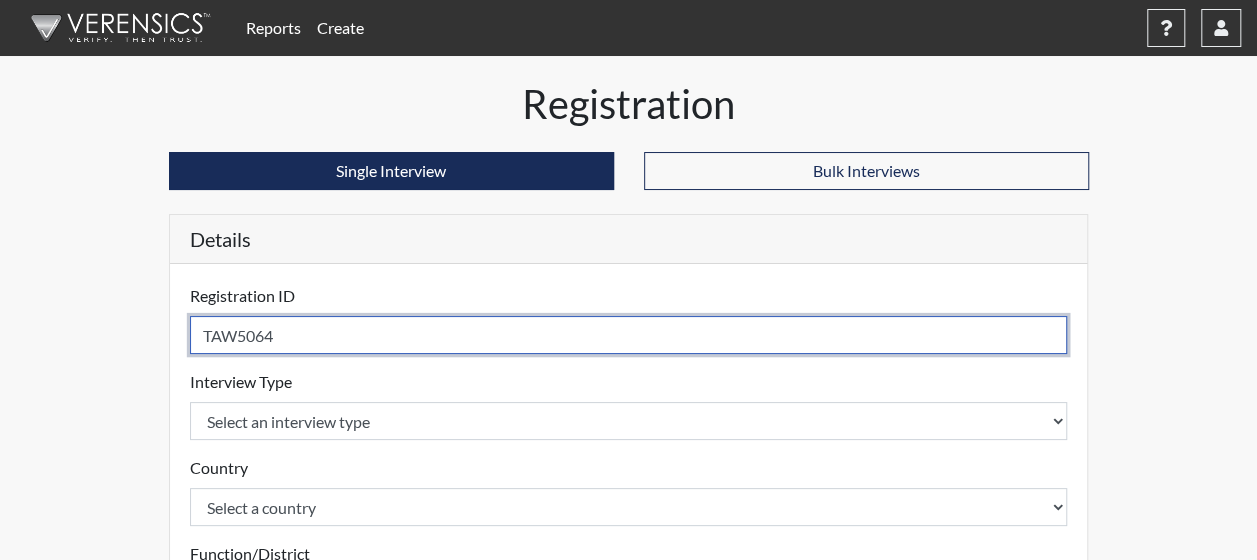 type on "TAW5064" 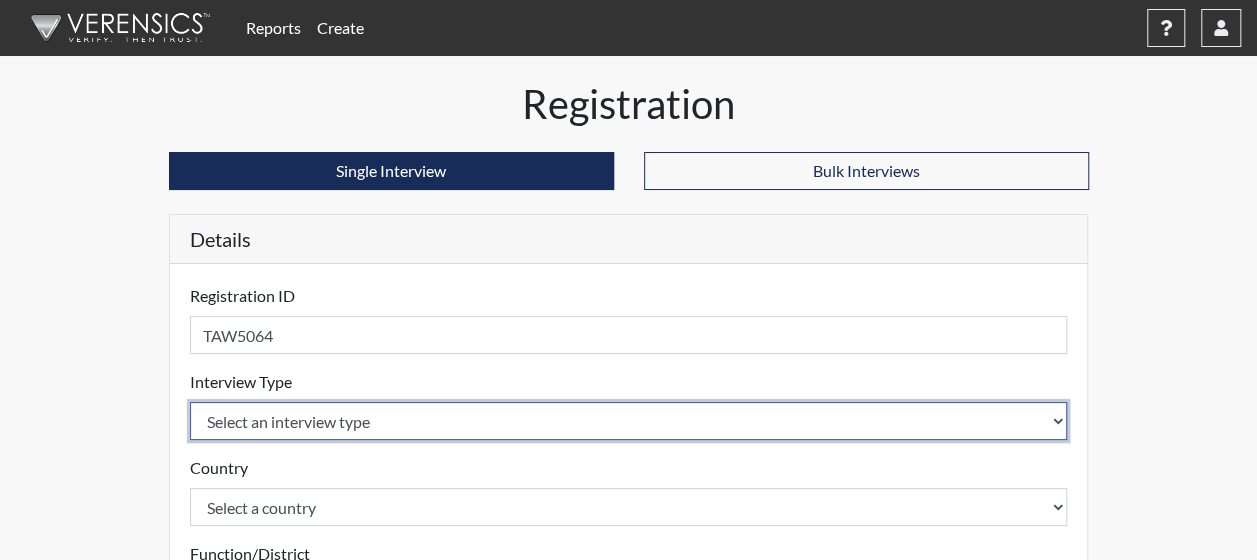 click on "Select an interview type  Corrections Pre-Employment" at bounding box center [629, 421] 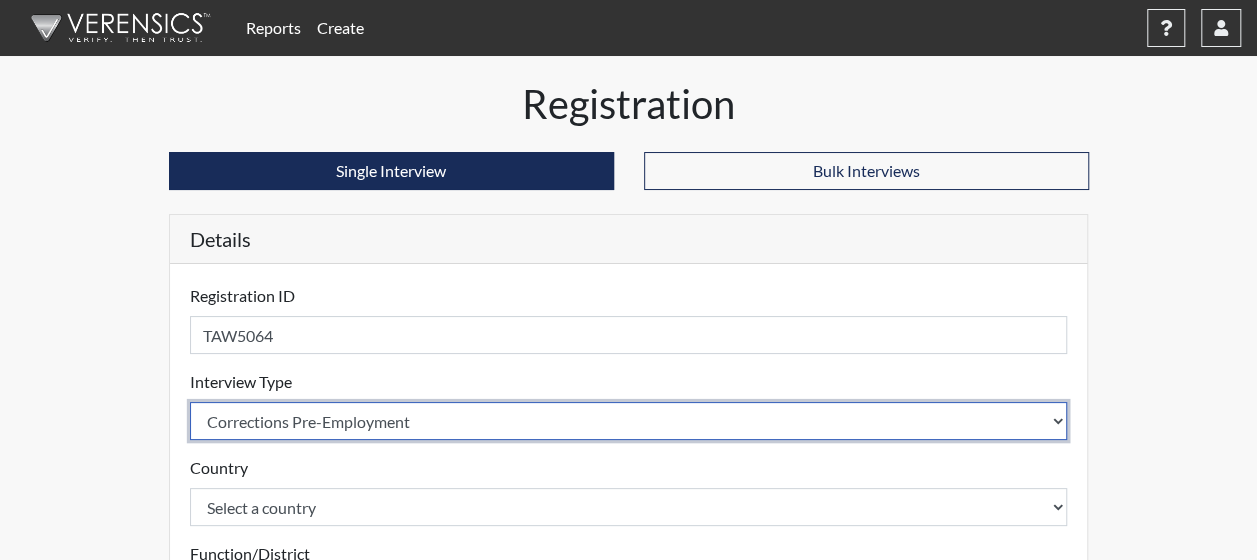 click on "Select an interview type  Corrections Pre-Employment" at bounding box center (629, 421) 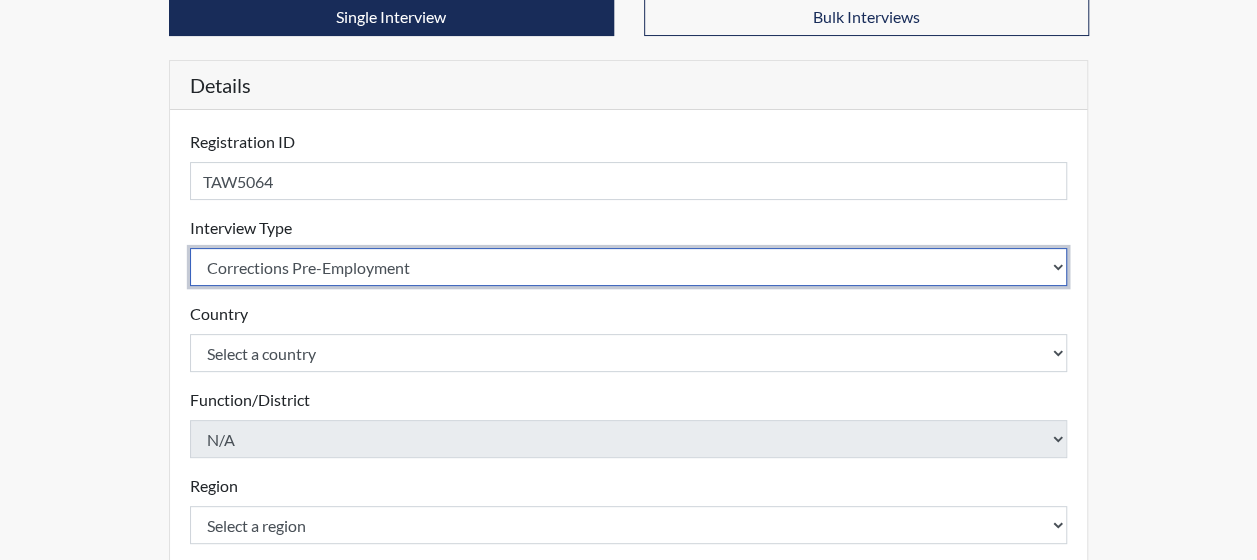 scroll, scrollTop: 148, scrollLeft: 0, axis: vertical 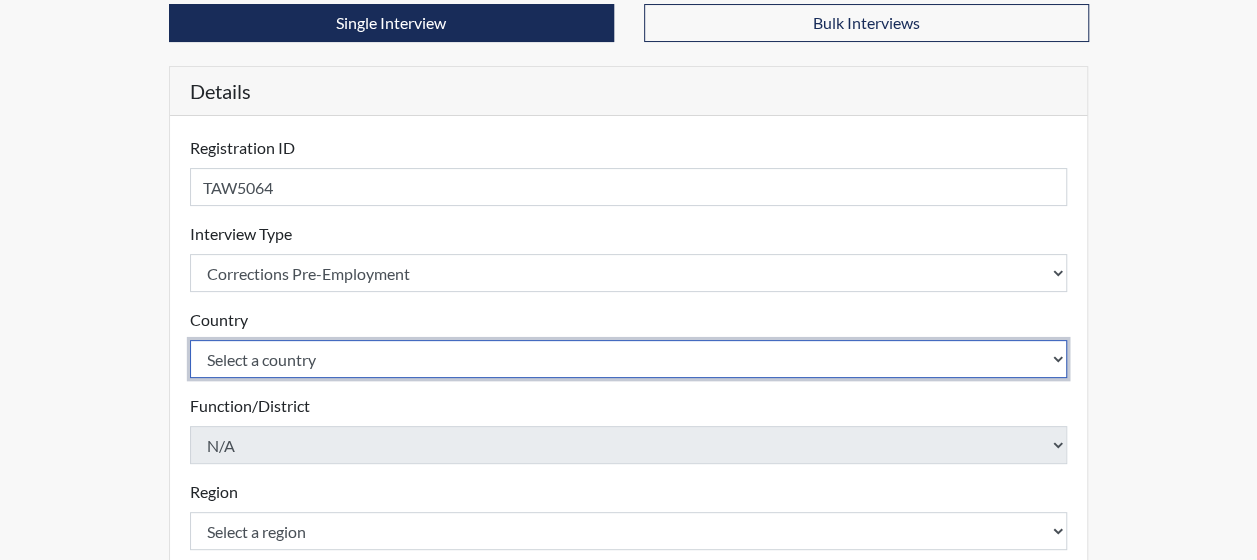 click on "Select a country  [GEOGRAPHIC_DATA]   [GEOGRAPHIC_DATA]" at bounding box center [629, 359] 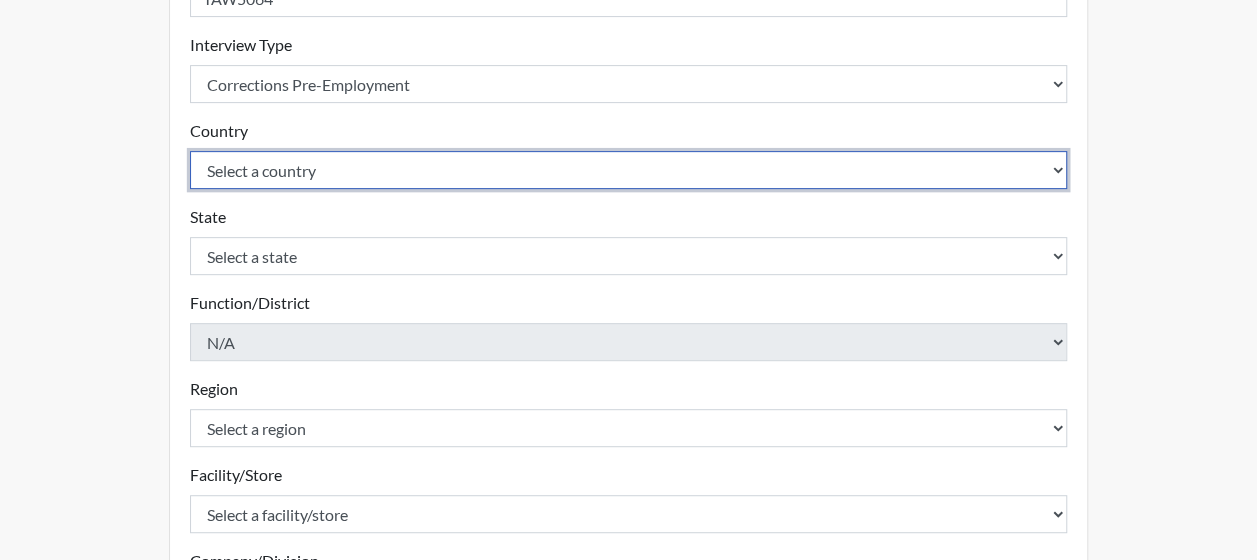 scroll, scrollTop: 345, scrollLeft: 0, axis: vertical 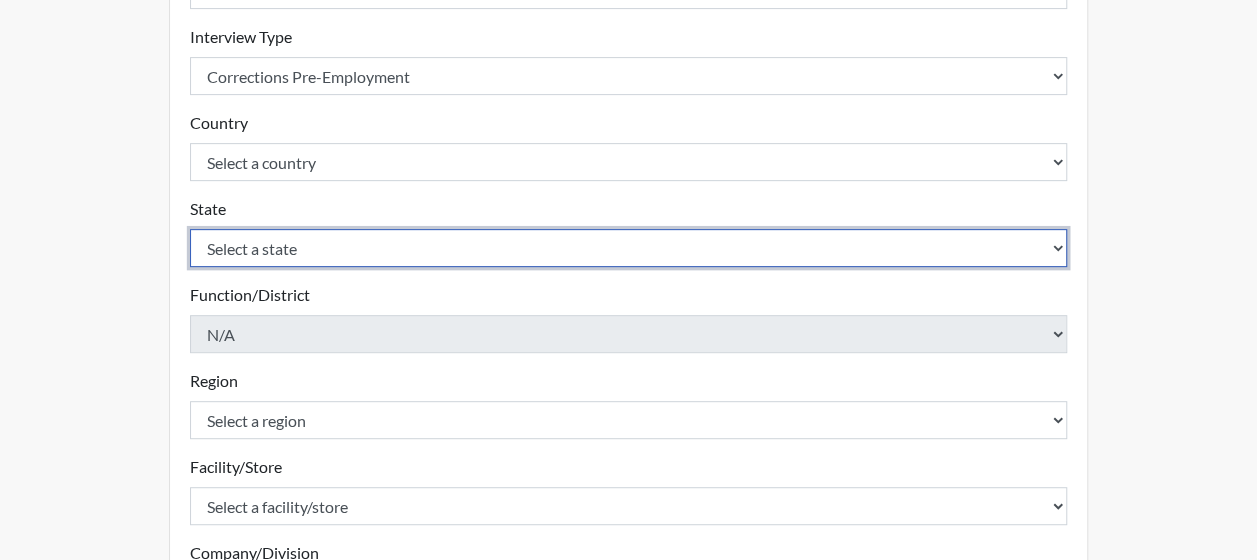 click on "Select a state  [US_STATE]   [US_STATE]   [US_STATE]   [US_STATE]   [US_STATE]   [US_STATE]   [US_STATE]   [US_STATE]   [US_STATE]   [US_STATE]   [US_STATE]   [US_STATE]   [US_STATE]   [US_STATE]   [US_STATE]   [US_STATE]   [US_STATE]   [US_STATE]   [US_STATE]   [US_STATE]   [US_STATE]   [US_STATE]   [US_STATE]   [US_STATE]   [US_STATE]   [US_STATE]   [US_STATE]   [US_STATE]   [US_STATE]   [US_STATE]   [US_STATE]   [US_STATE]   [US_STATE]   [US_STATE]   [US_STATE]   [US_STATE]   [US_STATE]   [US_STATE]   [US_STATE]   [US_STATE]   [US_STATE]   [US_STATE]   [US_STATE]   [US_STATE]   [US_STATE]   [US_STATE][PERSON_NAME][US_STATE]   [US_STATE]   [US_STATE]   [US_STATE]" at bounding box center [629, 248] 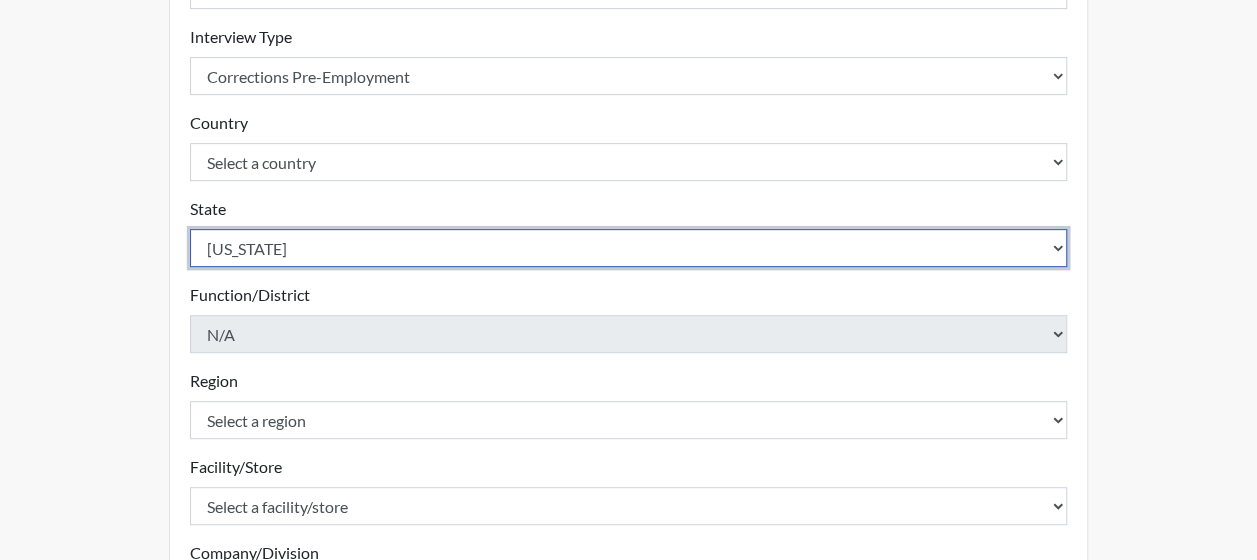 click on "Select a state  [US_STATE]   [US_STATE]   [US_STATE]   [US_STATE]   [US_STATE]   [US_STATE]   [US_STATE]   [US_STATE]   [US_STATE]   [US_STATE]   [US_STATE]   [US_STATE]   [US_STATE]   [US_STATE]   [US_STATE]   [US_STATE]   [US_STATE]   [US_STATE]   [US_STATE]   [US_STATE]   [US_STATE]   [US_STATE]   [US_STATE]   [US_STATE]   [US_STATE]   [US_STATE]   [US_STATE]   [US_STATE]   [US_STATE]   [US_STATE]   [US_STATE]   [US_STATE]   [US_STATE]   [US_STATE]   [US_STATE]   [US_STATE]   [US_STATE]   [US_STATE]   [US_STATE]   [US_STATE]   [US_STATE]   [US_STATE]   [US_STATE]   [US_STATE]   [US_STATE]   [US_STATE][PERSON_NAME][US_STATE]   [US_STATE]   [US_STATE]   [US_STATE]" at bounding box center (629, 248) 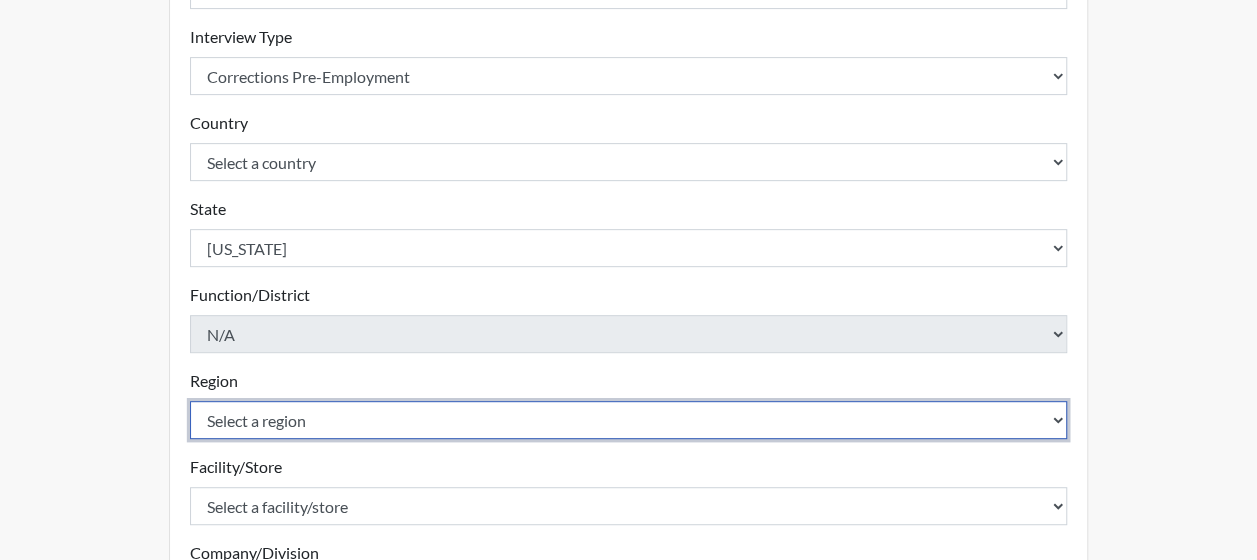 click on "Select a region  [GEOGRAPHIC_DATA]" at bounding box center (629, 420) 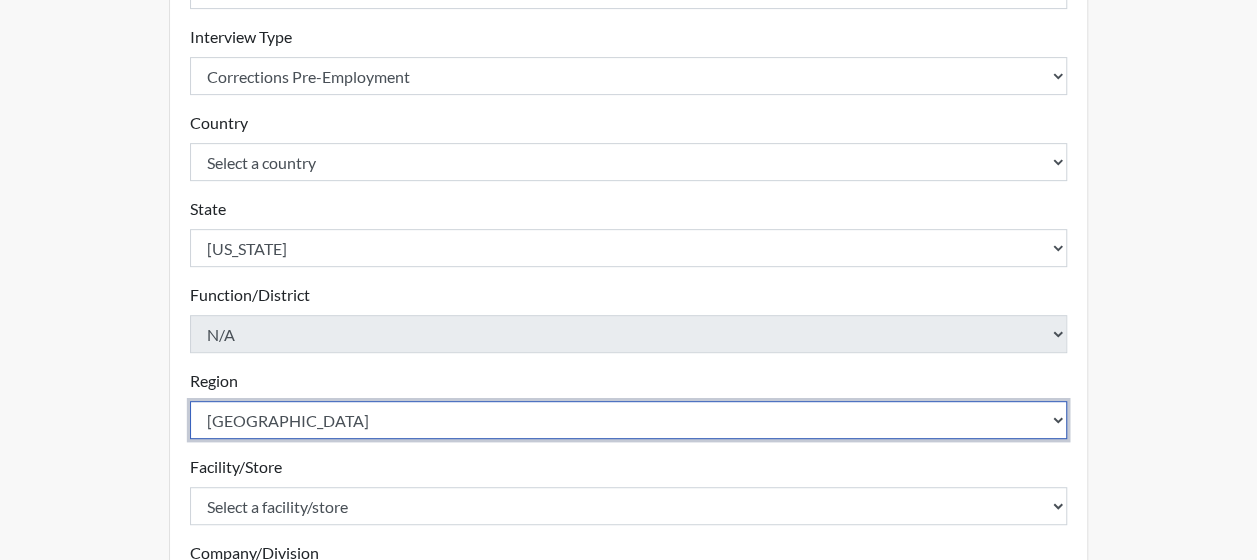 click on "Select a region  [GEOGRAPHIC_DATA]" at bounding box center [629, 420] 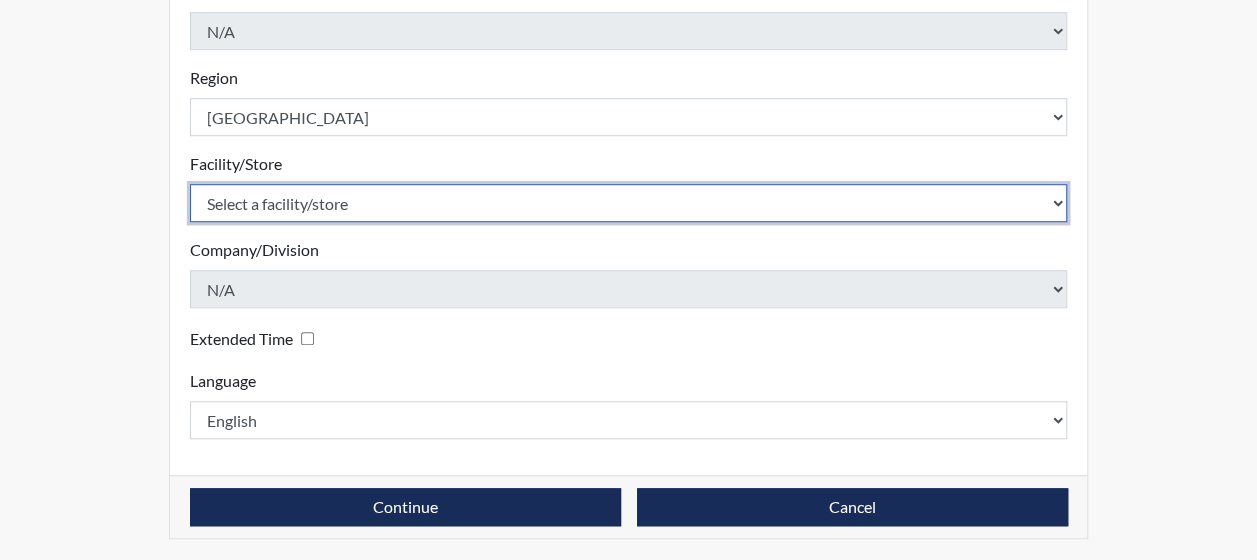click on "Select a facility/store  Dodge SP" at bounding box center (629, 203) 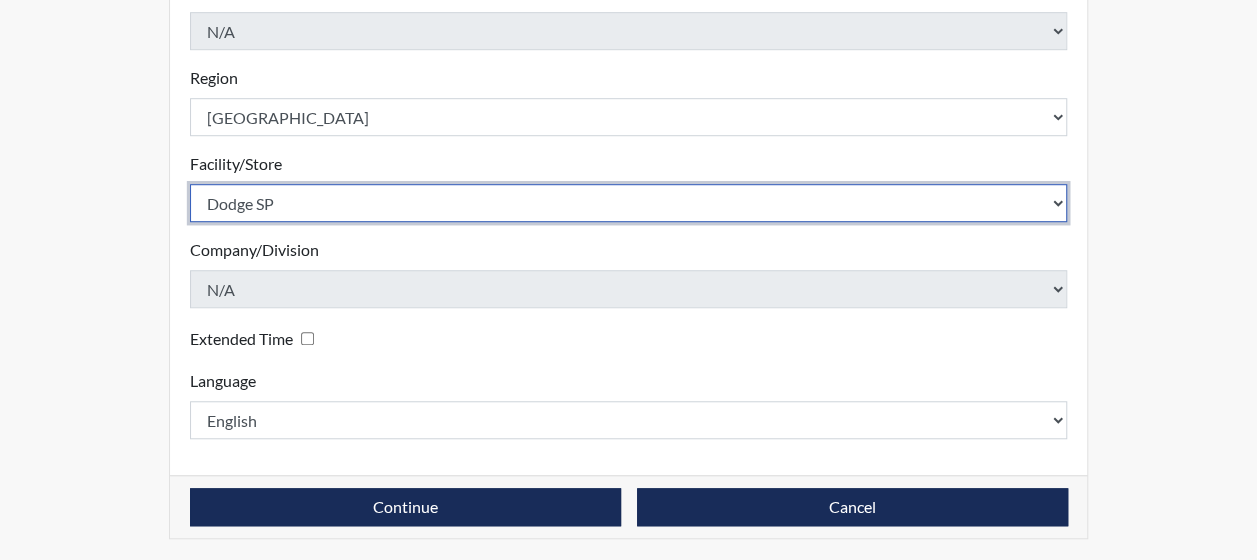 click on "Select a facility/store  Dodge SP" at bounding box center (629, 203) 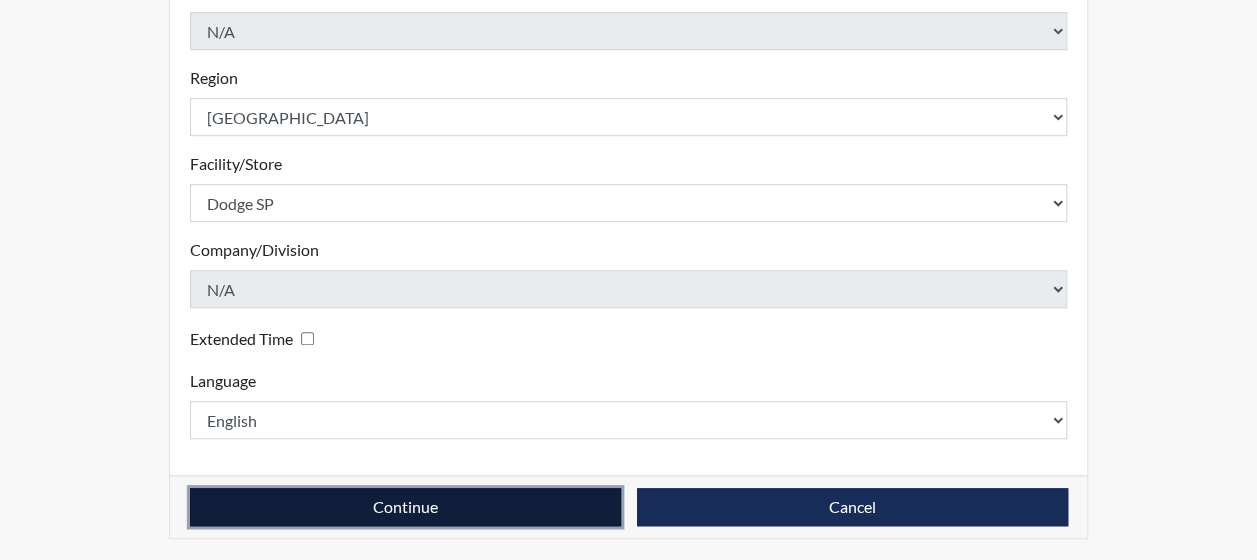 click on "Continue" at bounding box center (405, 507) 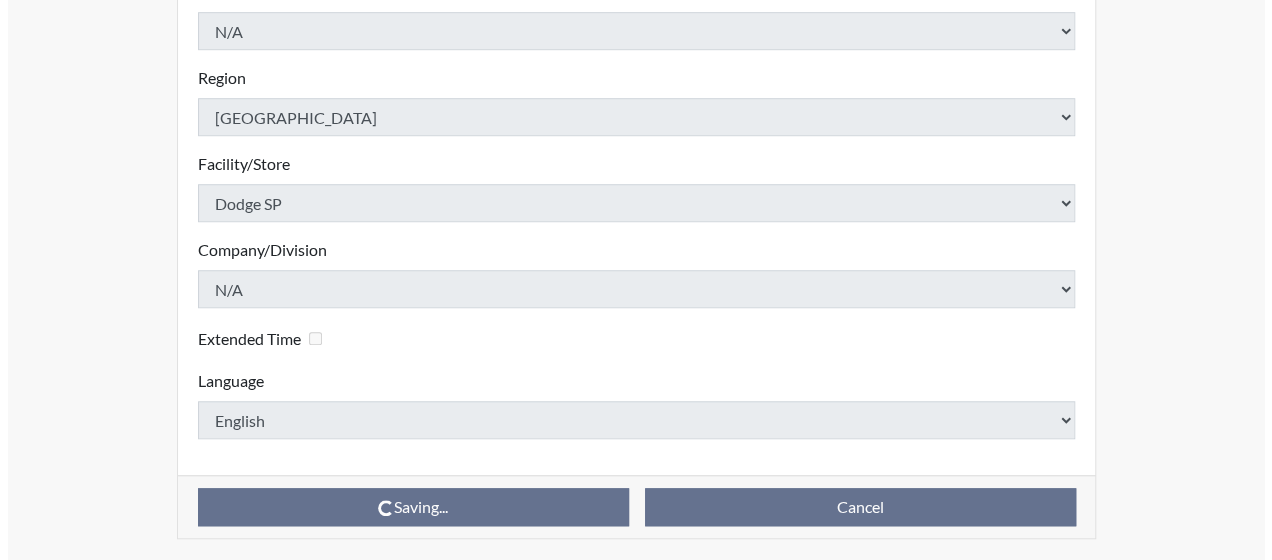 scroll, scrollTop: 0, scrollLeft: 0, axis: both 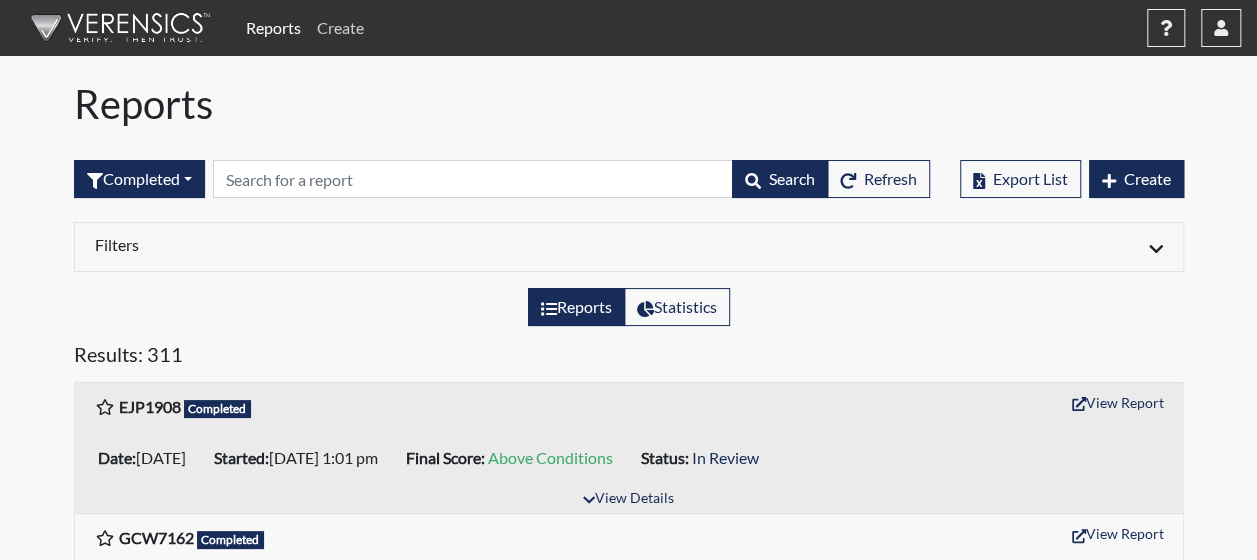 click on "Create" at bounding box center [340, 28] 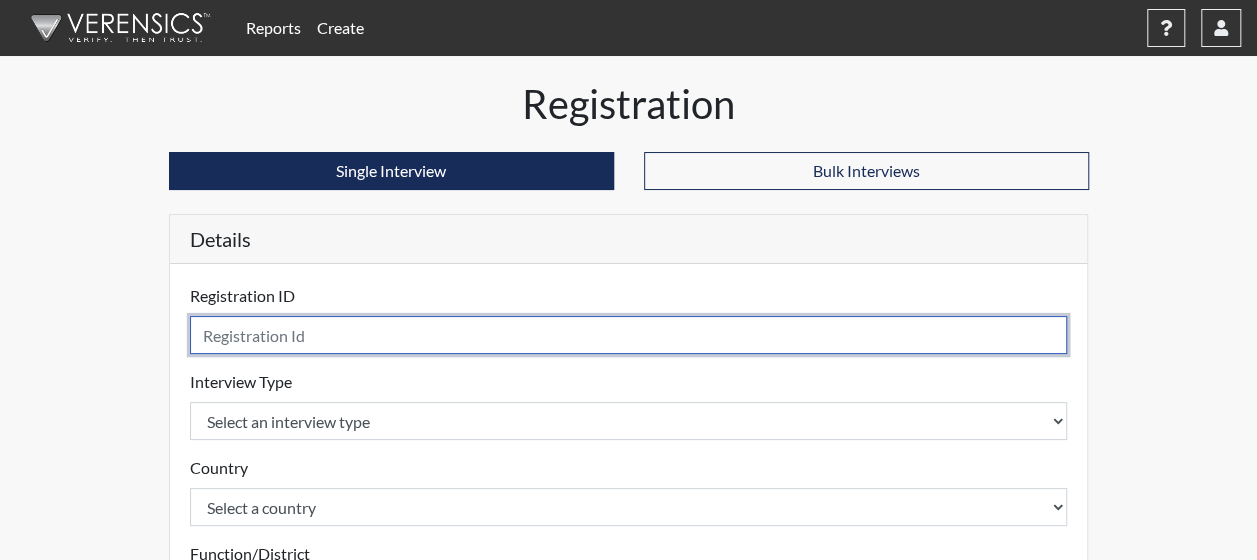 click at bounding box center (629, 335) 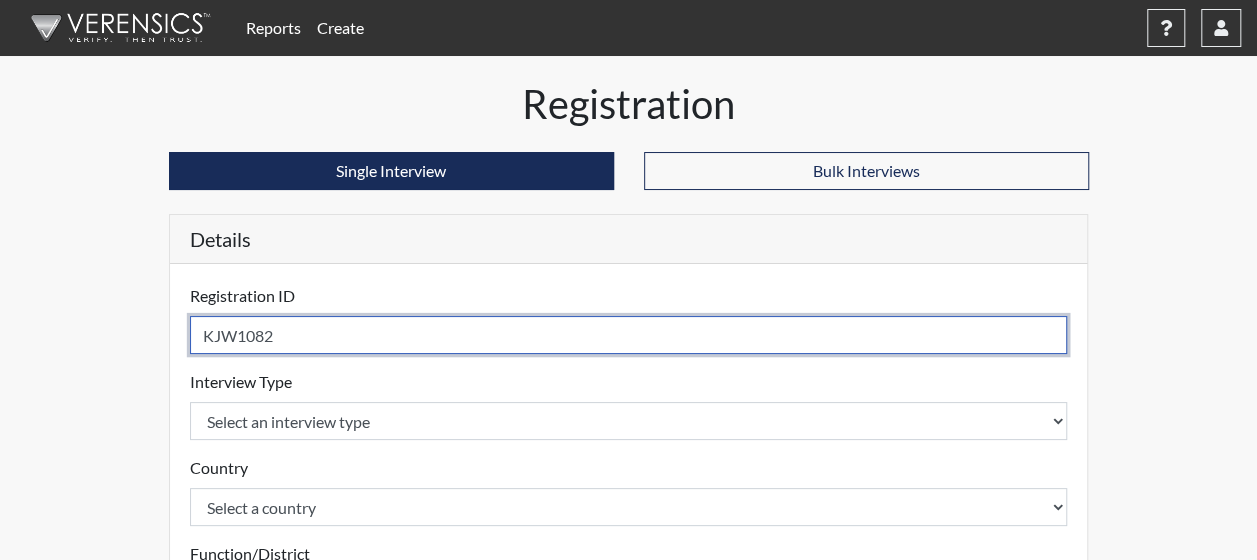 type on "KJW1082" 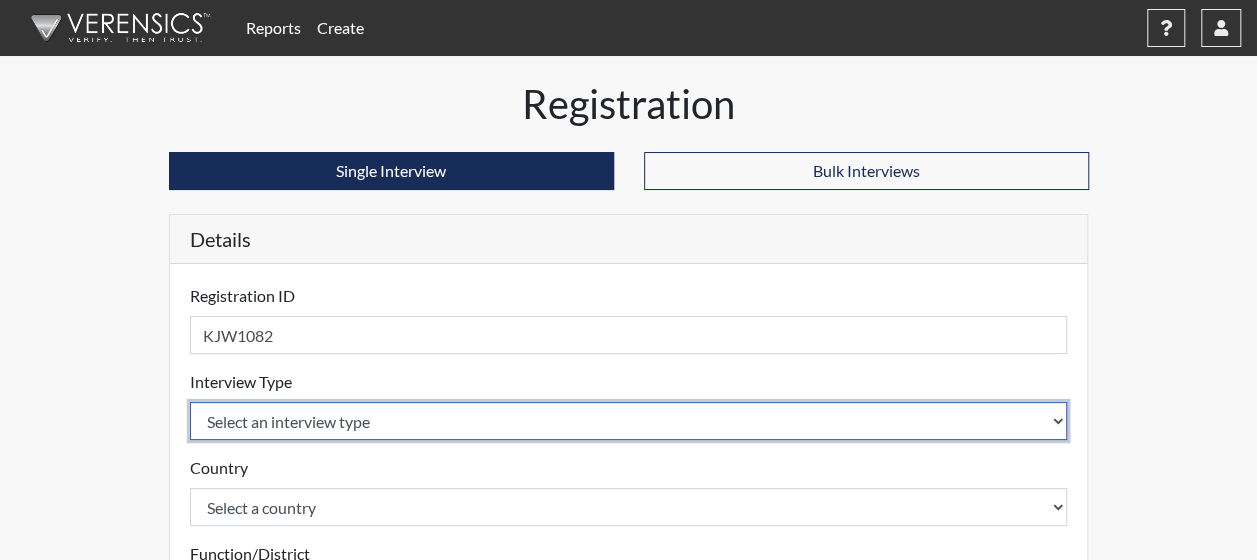 click on "Select an interview type  Corrections Pre-Employment" at bounding box center (629, 421) 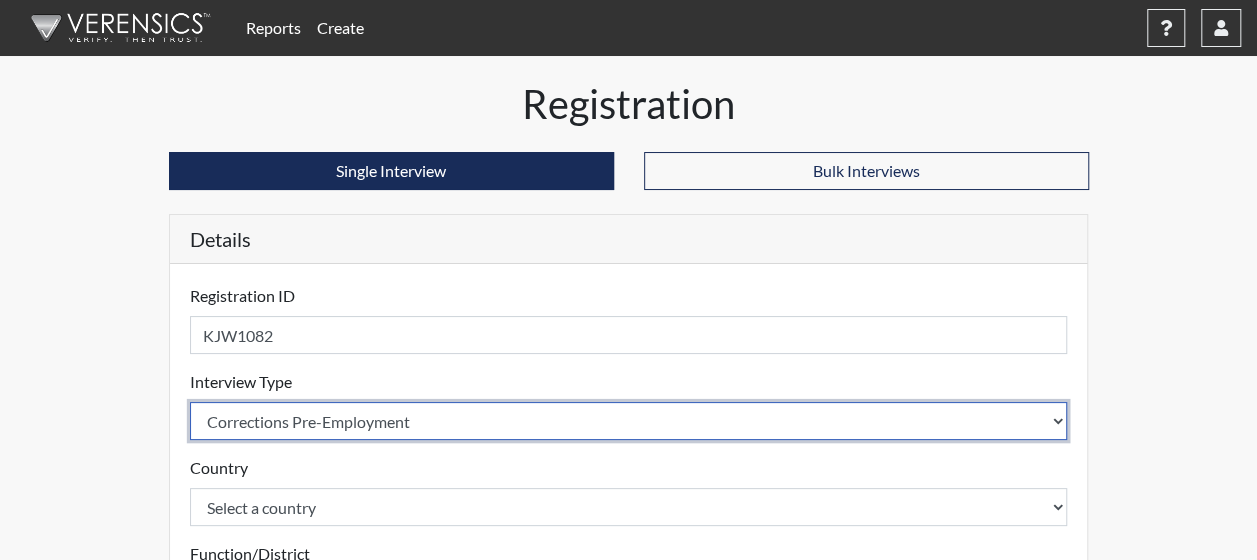click on "Select an interview type  Corrections Pre-Employment" at bounding box center (629, 421) 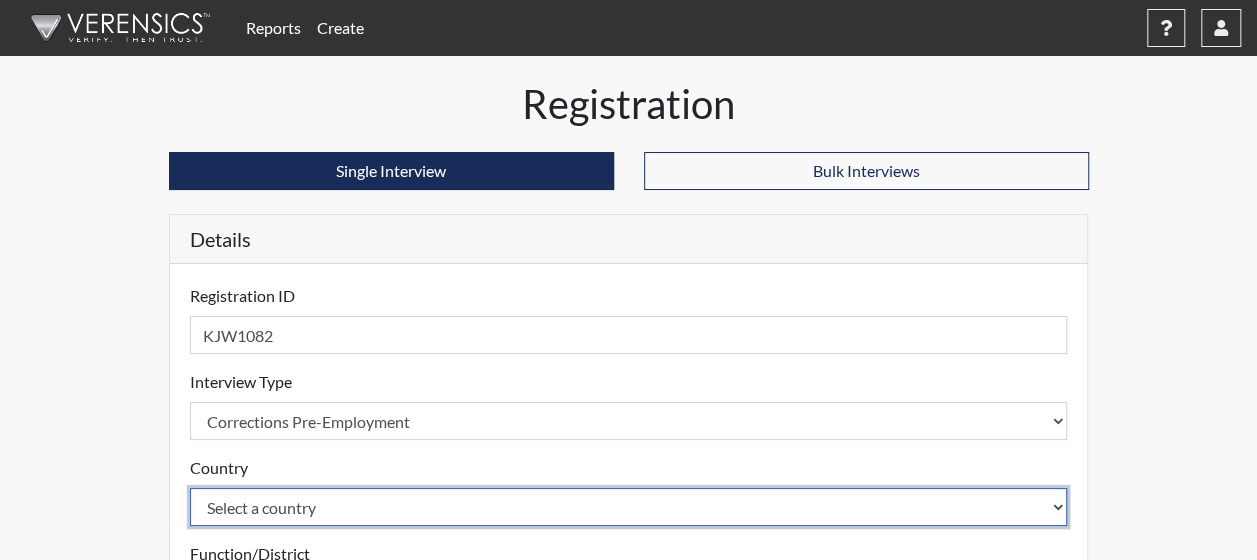 click on "Select a country  [GEOGRAPHIC_DATA]   [GEOGRAPHIC_DATA]" at bounding box center [629, 507] 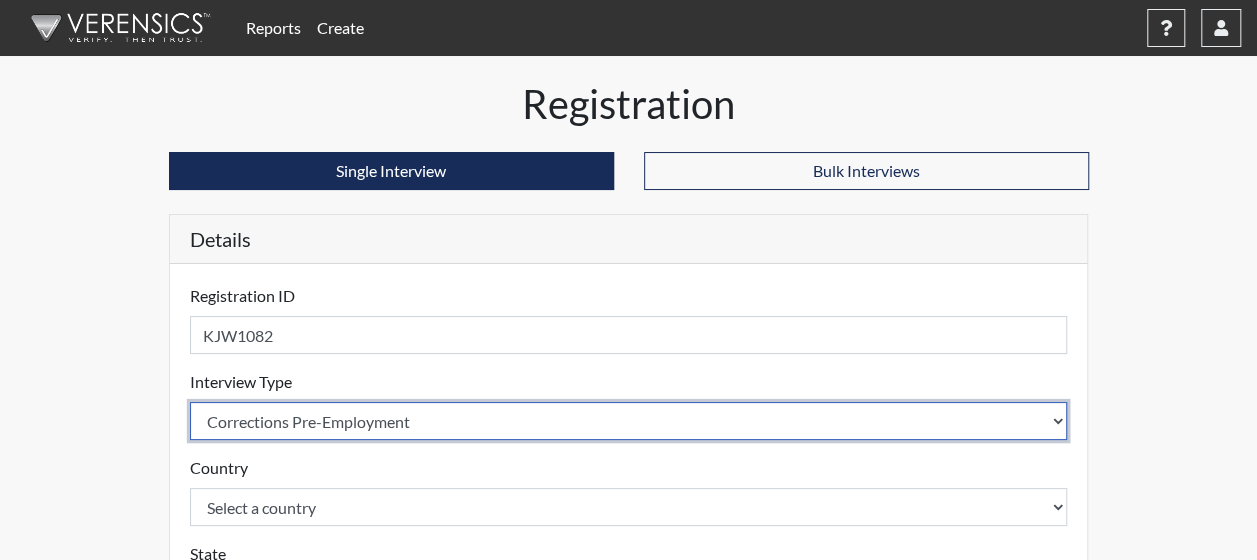 click on "Select an interview type  Corrections Pre-Employment" at bounding box center (629, 421) 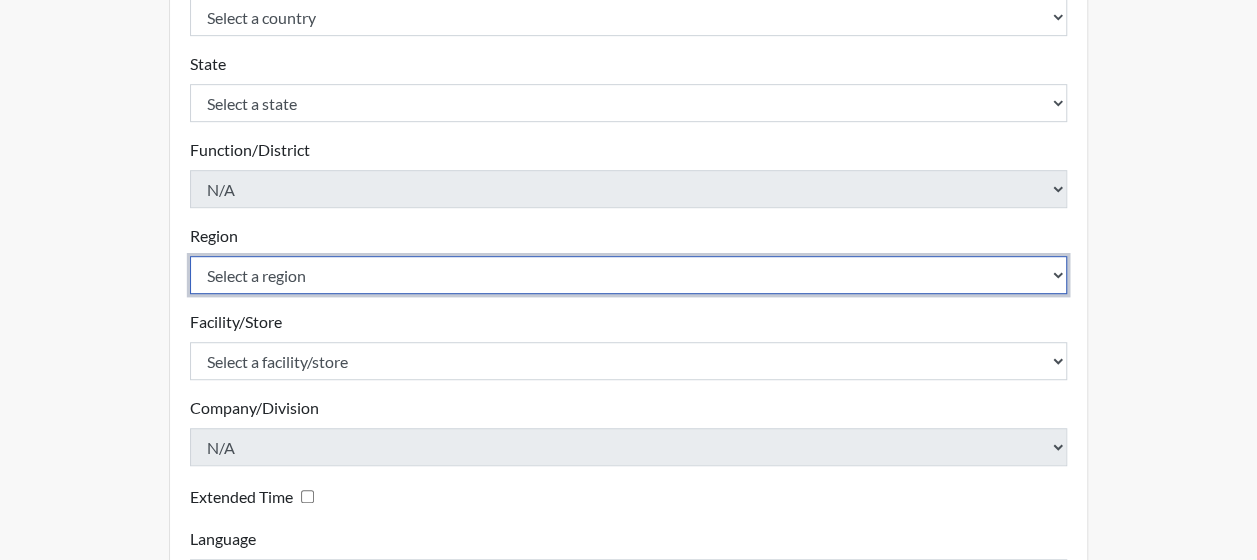 click on "Select a region  [GEOGRAPHIC_DATA]" at bounding box center [629, 275] 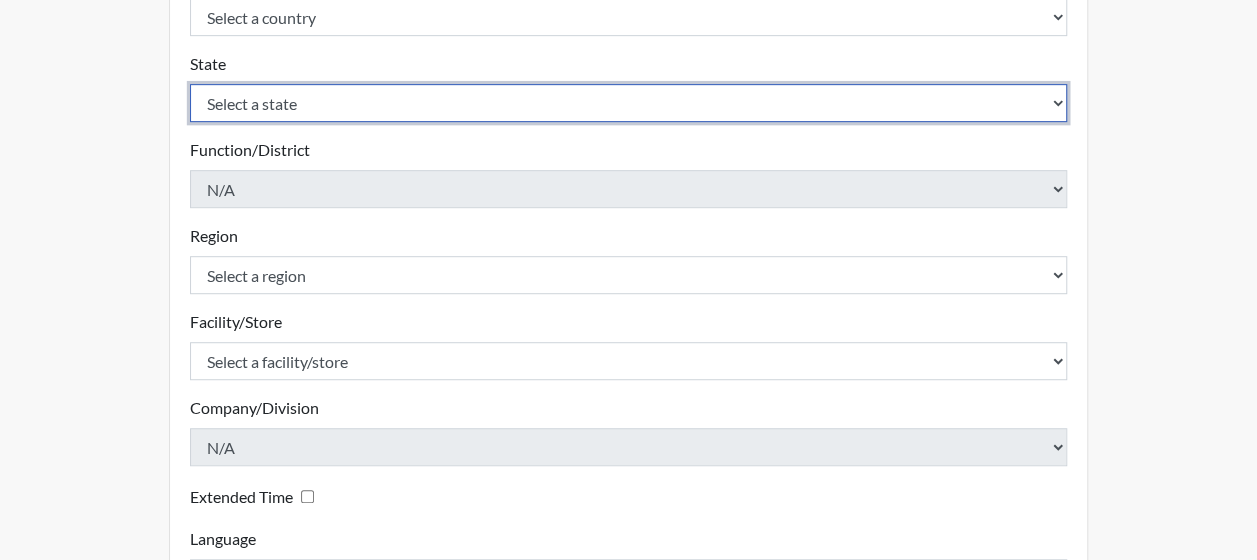 click on "Select a state  [US_STATE]   [US_STATE]   [US_STATE]   [US_STATE]   [US_STATE]   [US_STATE]   [US_STATE]   [US_STATE]   [US_STATE]   [US_STATE]   [US_STATE]   [US_STATE]   [US_STATE]   [US_STATE]   [US_STATE]   [US_STATE]   [US_STATE]   [US_STATE]   [US_STATE]   [US_STATE]   [US_STATE]   [US_STATE]   [US_STATE]   [US_STATE]   [US_STATE]   [US_STATE]   [US_STATE]   [US_STATE]   [US_STATE]   [US_STATE]   [US_STATE]   [US_STATE]   [US_STATE]   [US_STATE]   [US_STATE]   [US_STATE]   [US_STATE]   [US_STATE]   [US_STATE]   [US_STATE]   [US_STATE]   [US_STATE]   [US_STATE]   [US_STATE]   [US_STATE]   [US_STATE][PERSON_NAME][US_STATE]   [US_STATE]   [US_STATE]   [US_STATE]" at bounding box center [629, 103] 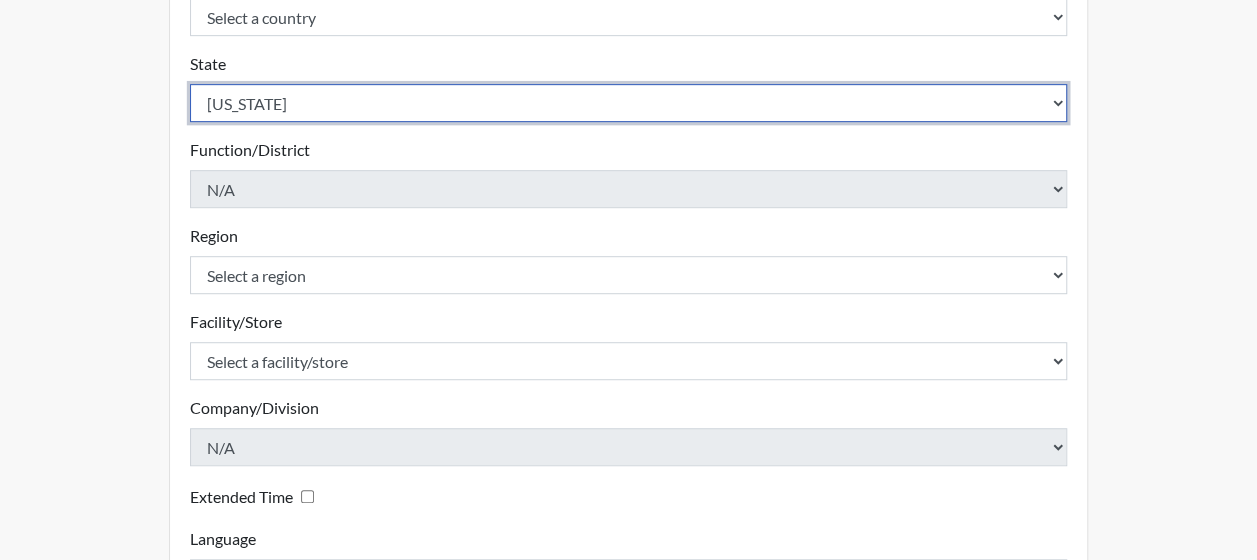 click on "Select a state  [US_STATE]   [US_STATE]   [US_STATE]   [US_STATE]   [US_STATE]   [US_STATE]   [US_STATE]   [US_STATE]   [US_STATE]   [US_STATE]   [US_STATE]   [US_STATE]   [US_STATE]   [US_STATE]   [US_STATE]   [US_STATE]   [US_STATE]   [US_STATE]   [US_STATE]   [US_STATE]   [US_STATE]   [US_STATE]   [US_STATE]   [US_STATE]   [US_STATE]   [US_STATE]   [US_STATE]   [US_STATE]   [US_STATE]   [US_STATE]   [US_STATE]   [US_STATE]   [US_STATE]   [US_STATE]   [US_STATE]   [US_STATE]   [US_STATE]   [US_STATE]   [US_STATE]   [US_STATE]   [US_STATE]   [US_STATE]   [US_STATE]   [US_STATE]   [US_STATE]   [US_STATE][PERSON_NAME][US_STATE]   [US_STATE]   [US_STATE]   [US_STATE]" at bounding box center (629, 103) 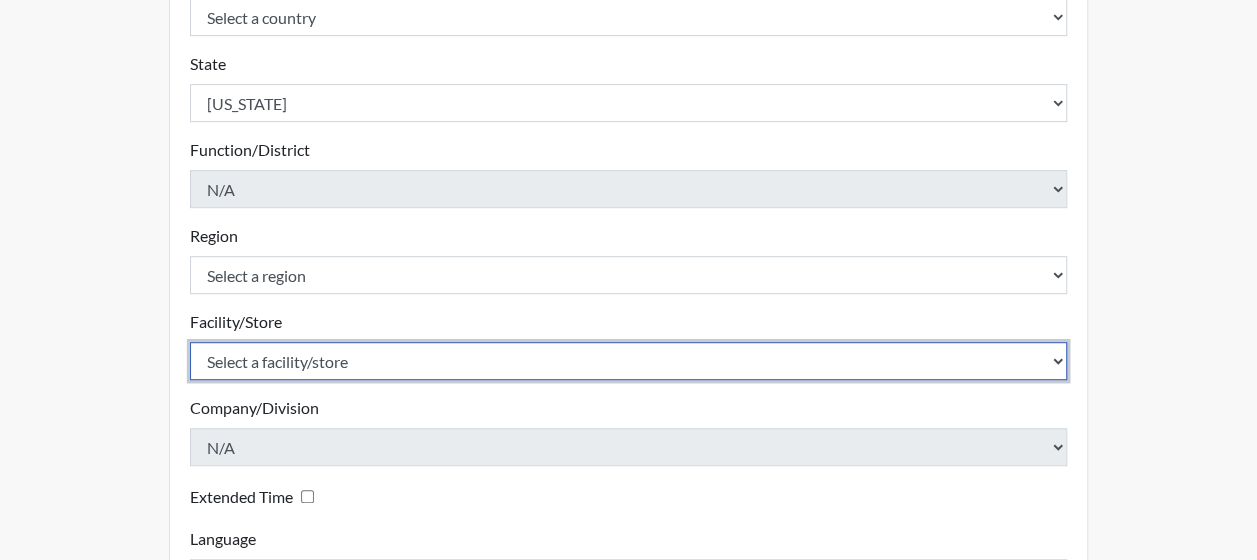 click on "Select a facility/store  Dodge SP" at bounding box center (629, 361) 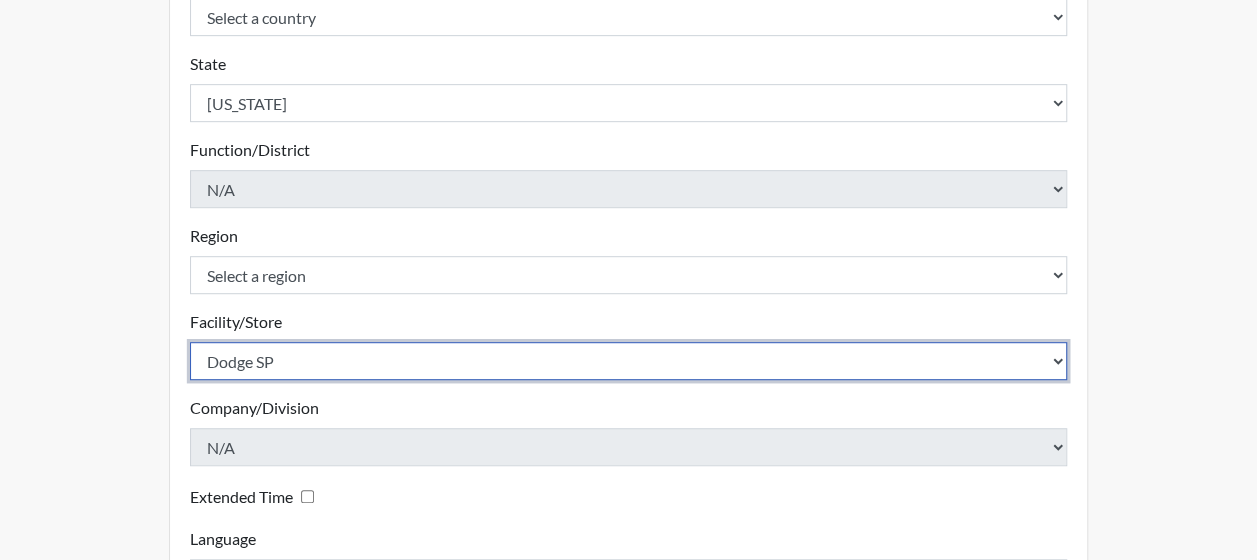 click on "Select a facility/store  Dodge SP" at bounding box center [629, 361] 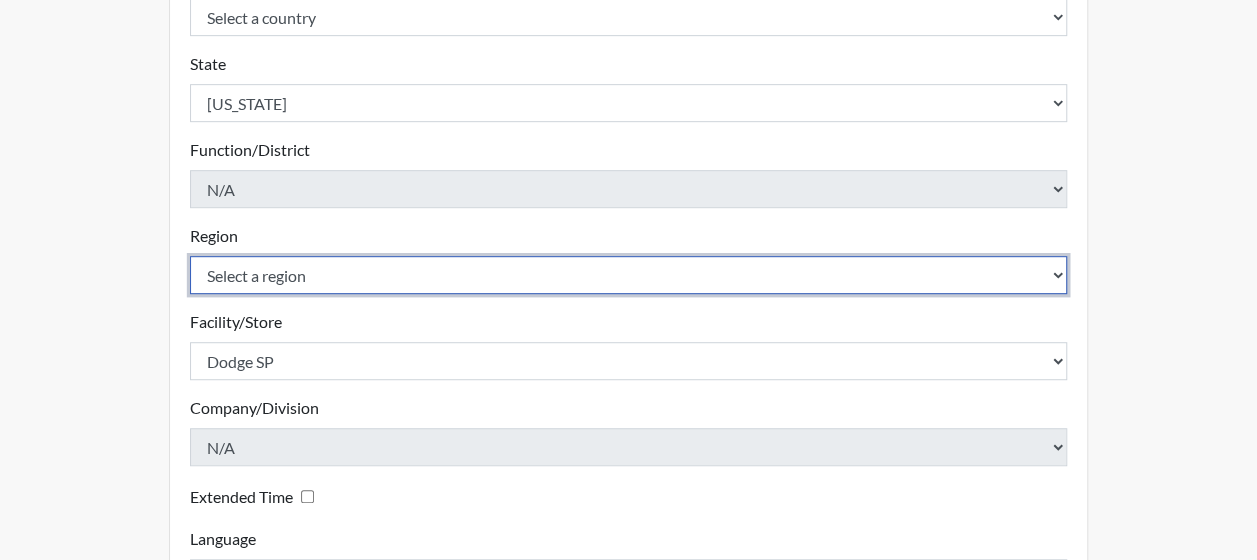 click on "Select a region  [GEOGRAPHIC_DATA]" at bounding box center [629, 275] 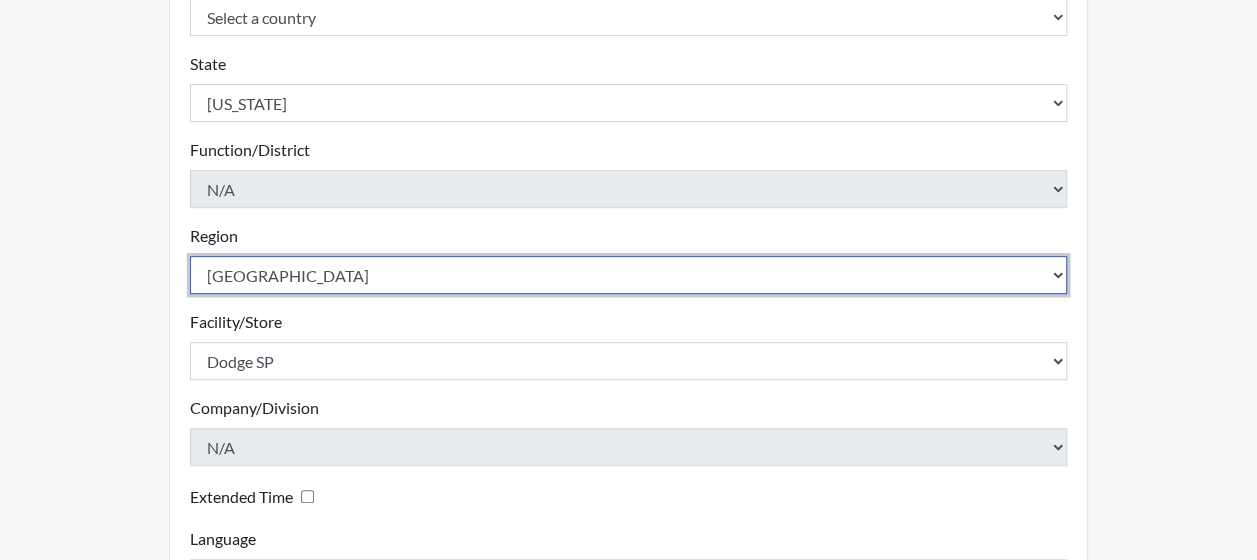 click on "Select a region  [GEOGRAPHIC_DATA]" at bounding box center [629, 275] 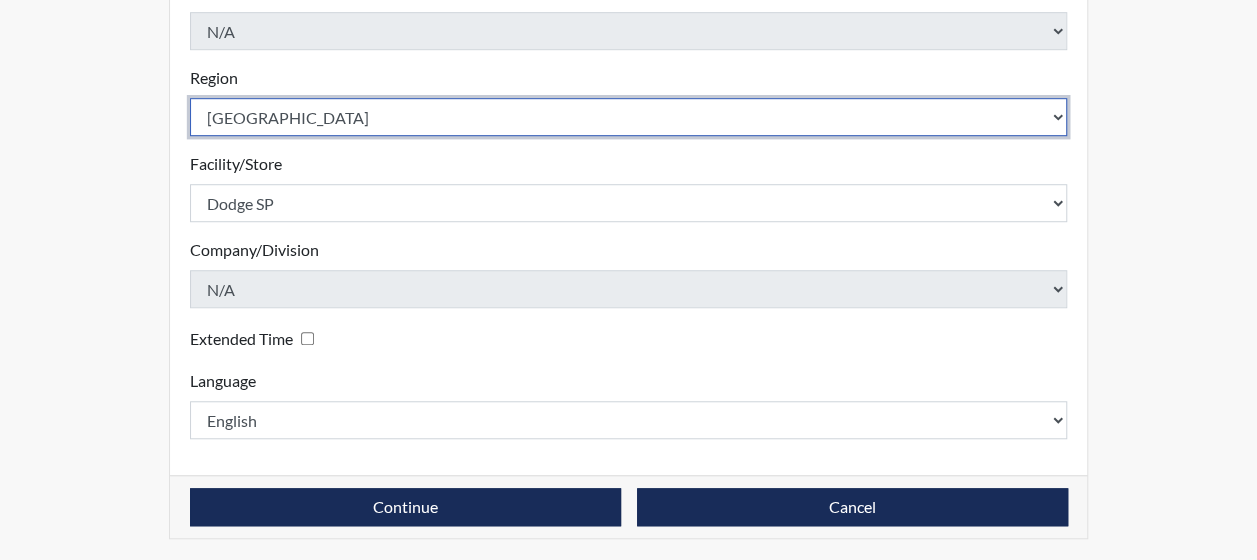 scroll, scrollTop: 158, scrollLeft: 0, axis: vertical 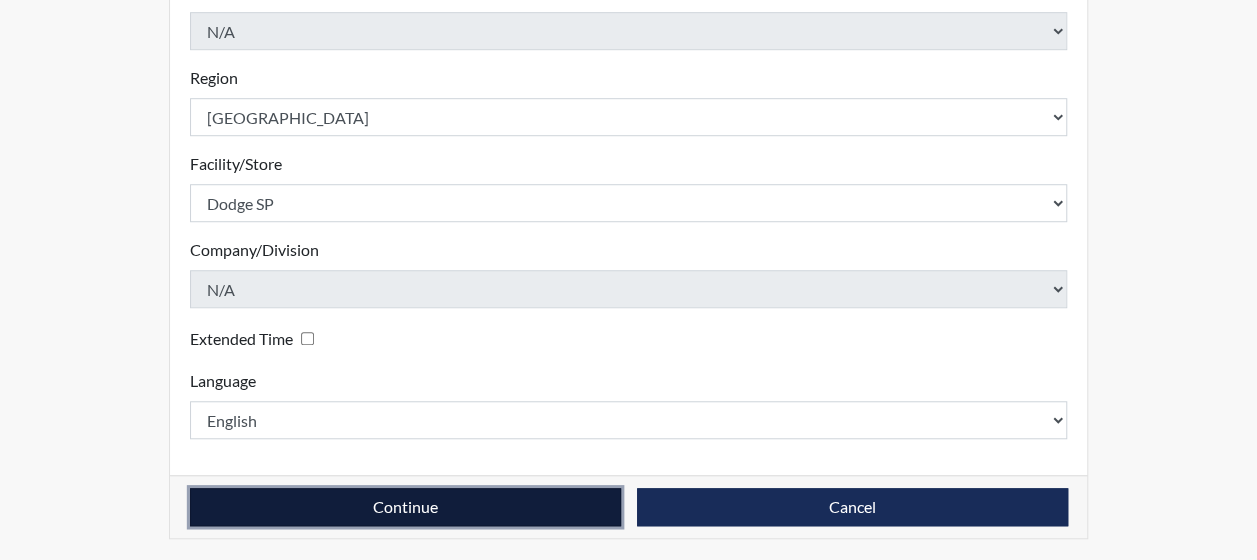 click on "Continue" at bounding box center (405, 507) 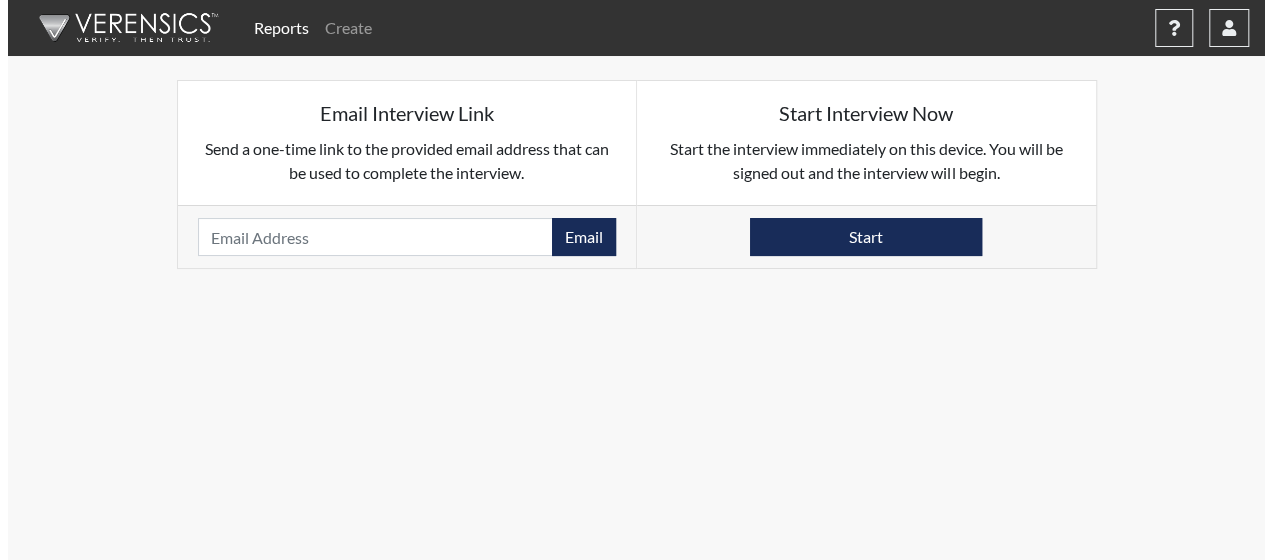 scroll, scrollTop: 0, scrollLeft: 0, axis: both 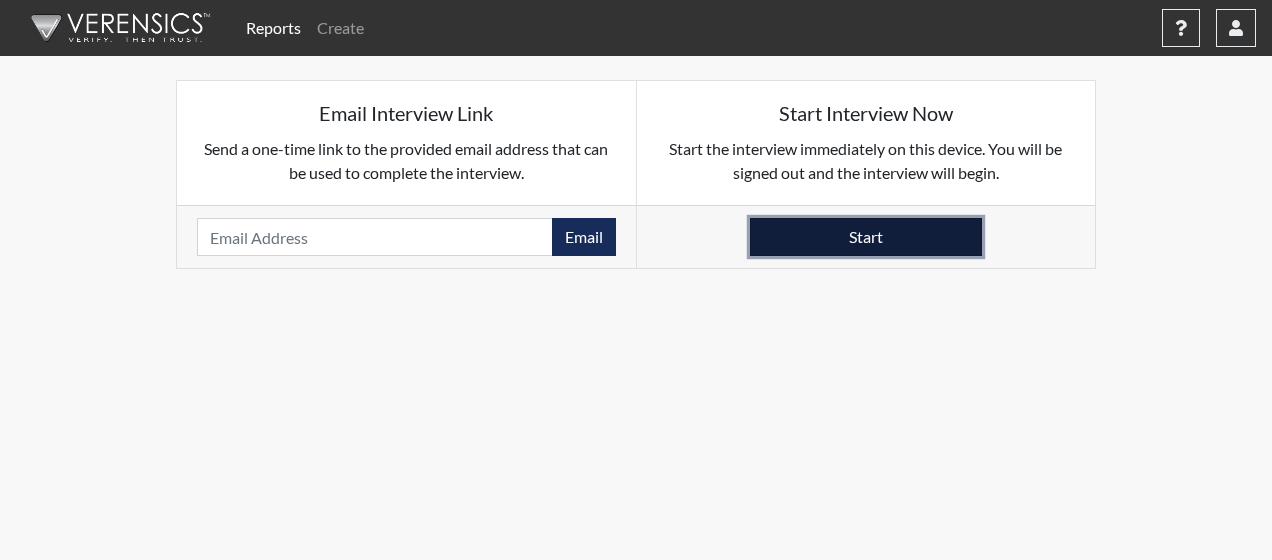 click on "Start" at bounding box center [866, 237] 